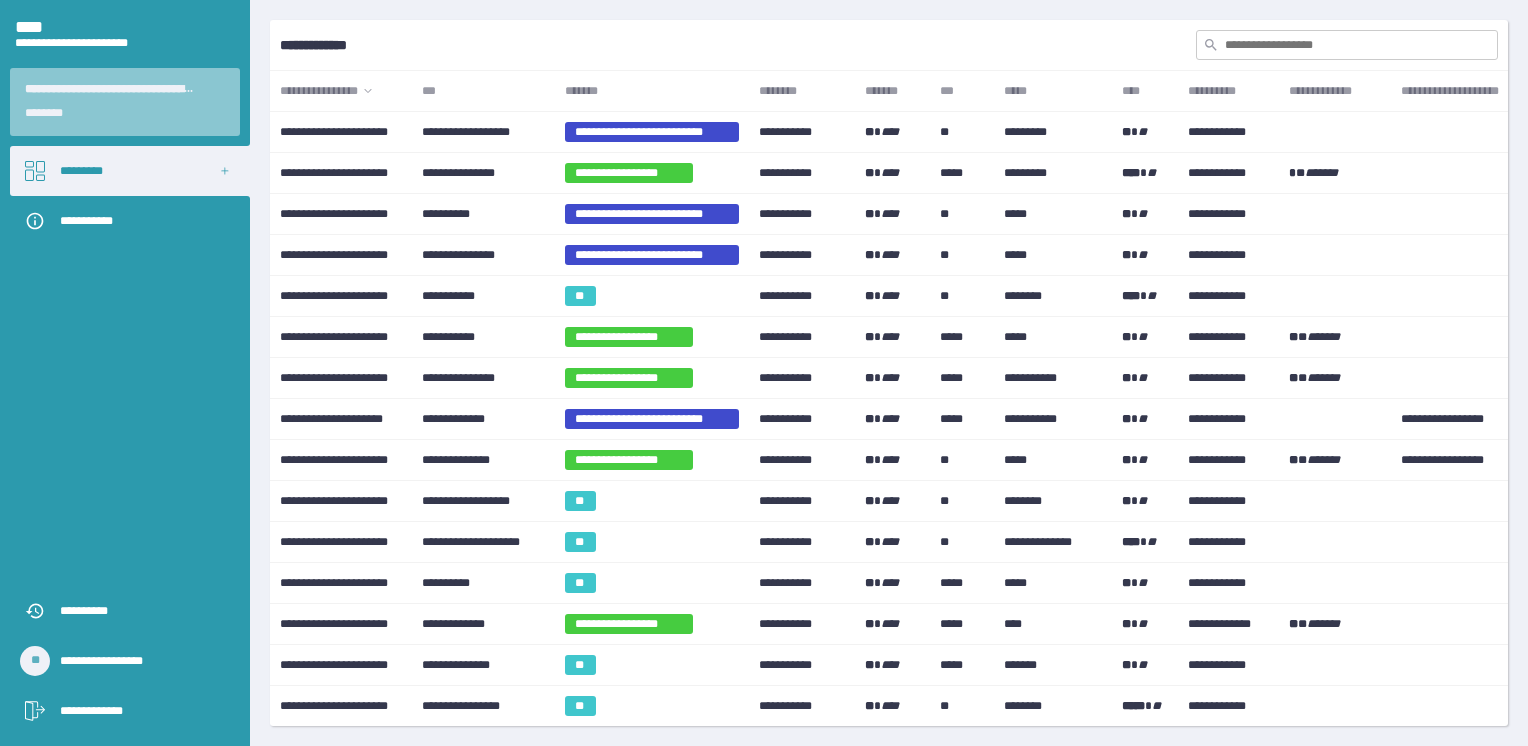 scroll, scrollTop: 0, scrollLeft: 0, axis: both 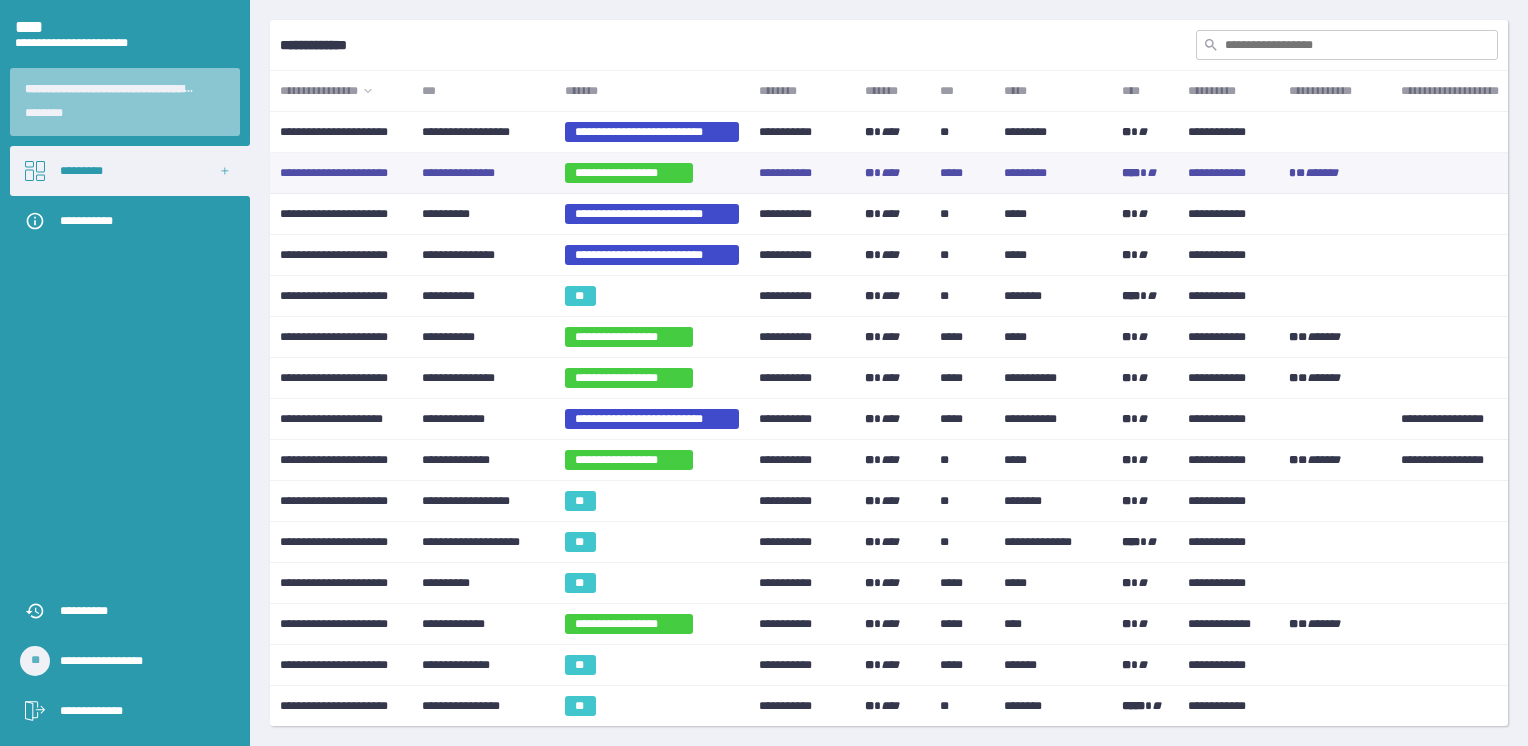 click on "**********" at bounding box center (629, 173) 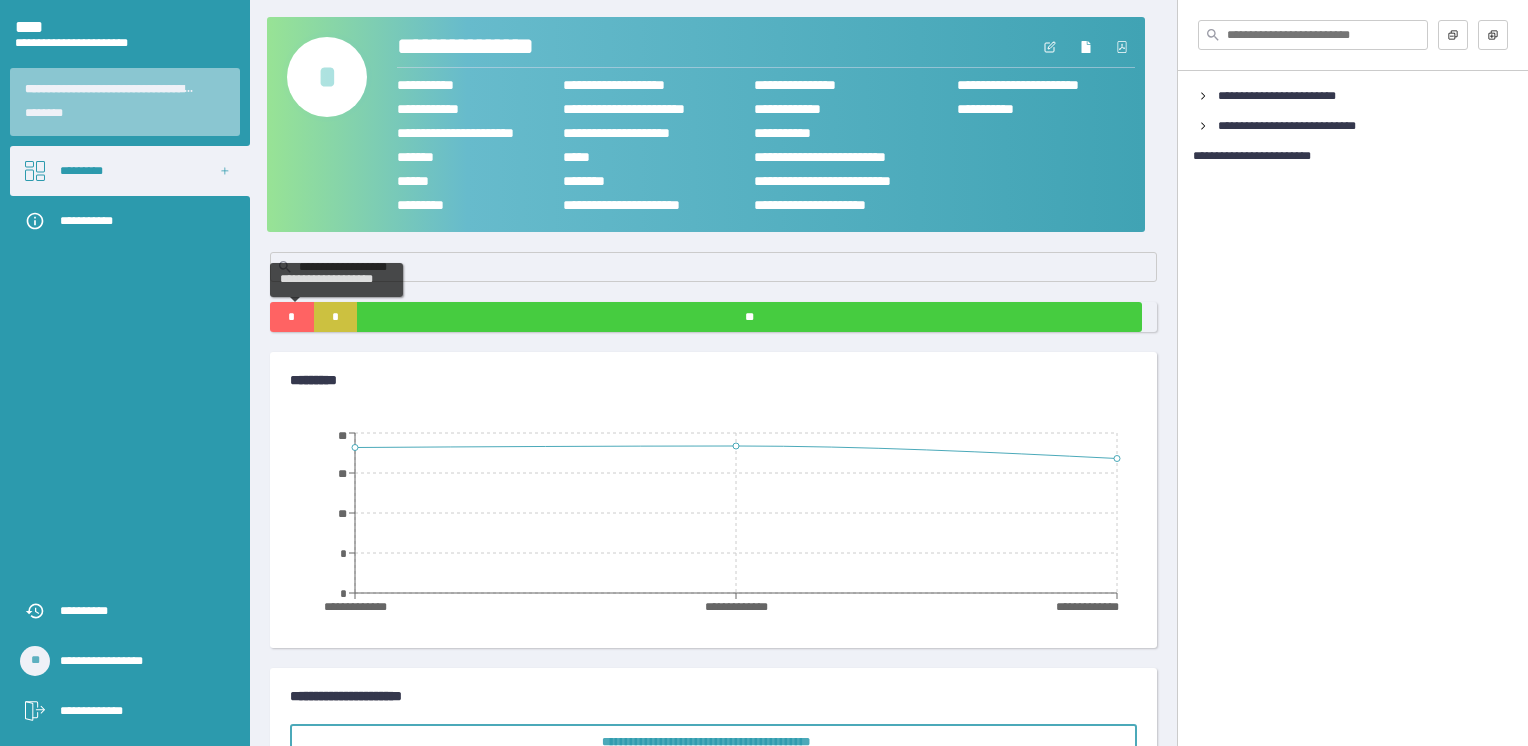 click on "*" at bounding box center (292, 317) 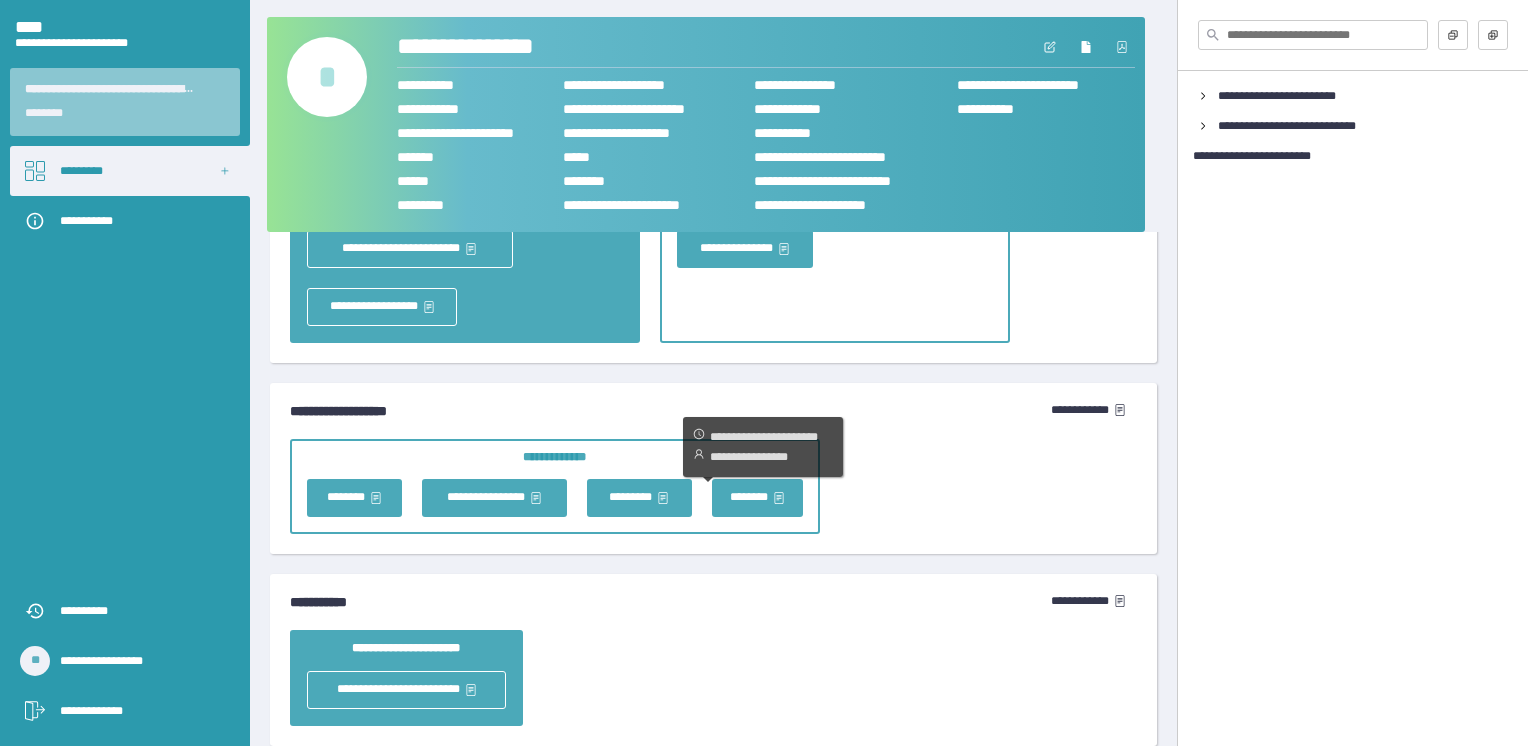 scroll, scrollTop: 5995, scrollLeft: 0, axis: vertical 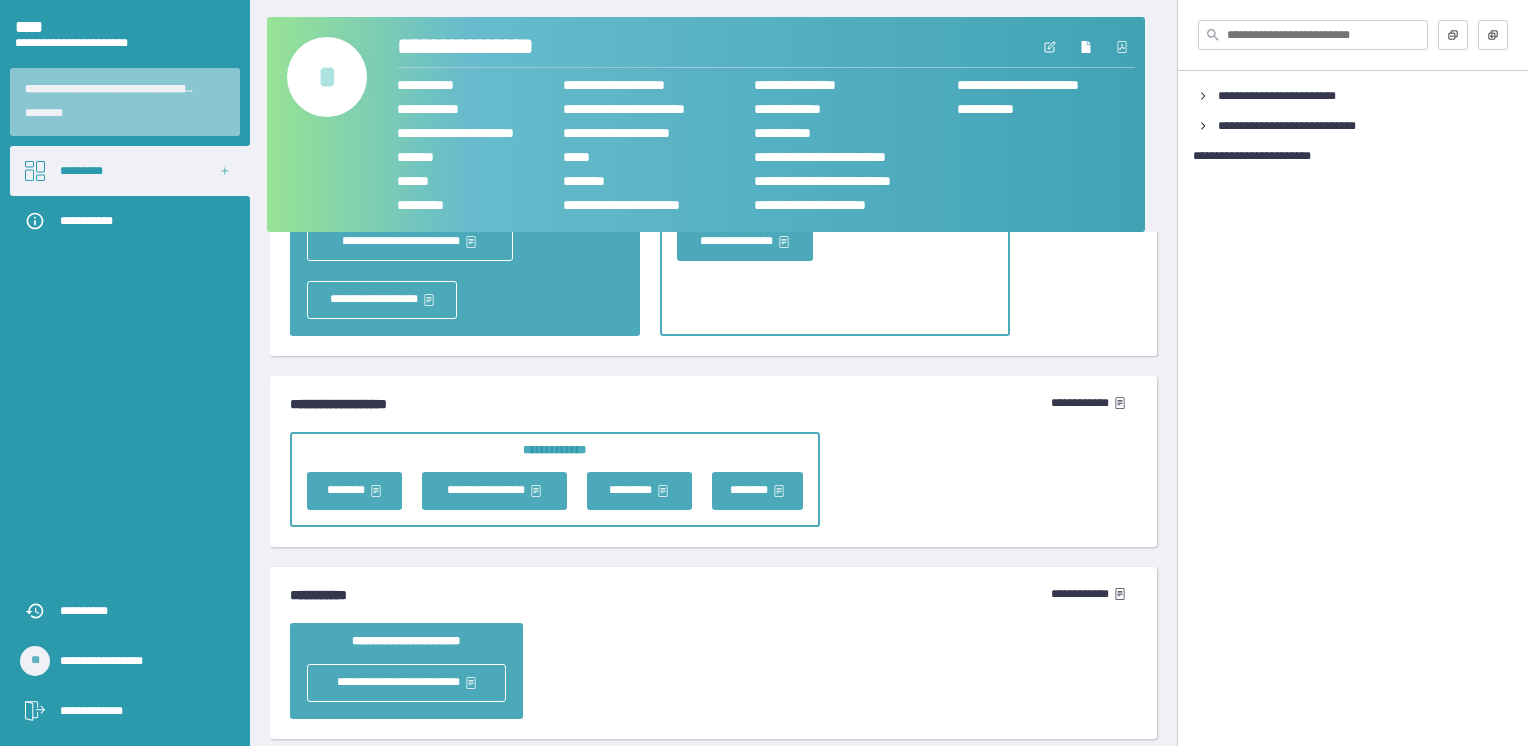 click on "**********" at bounding box center (713, 404) 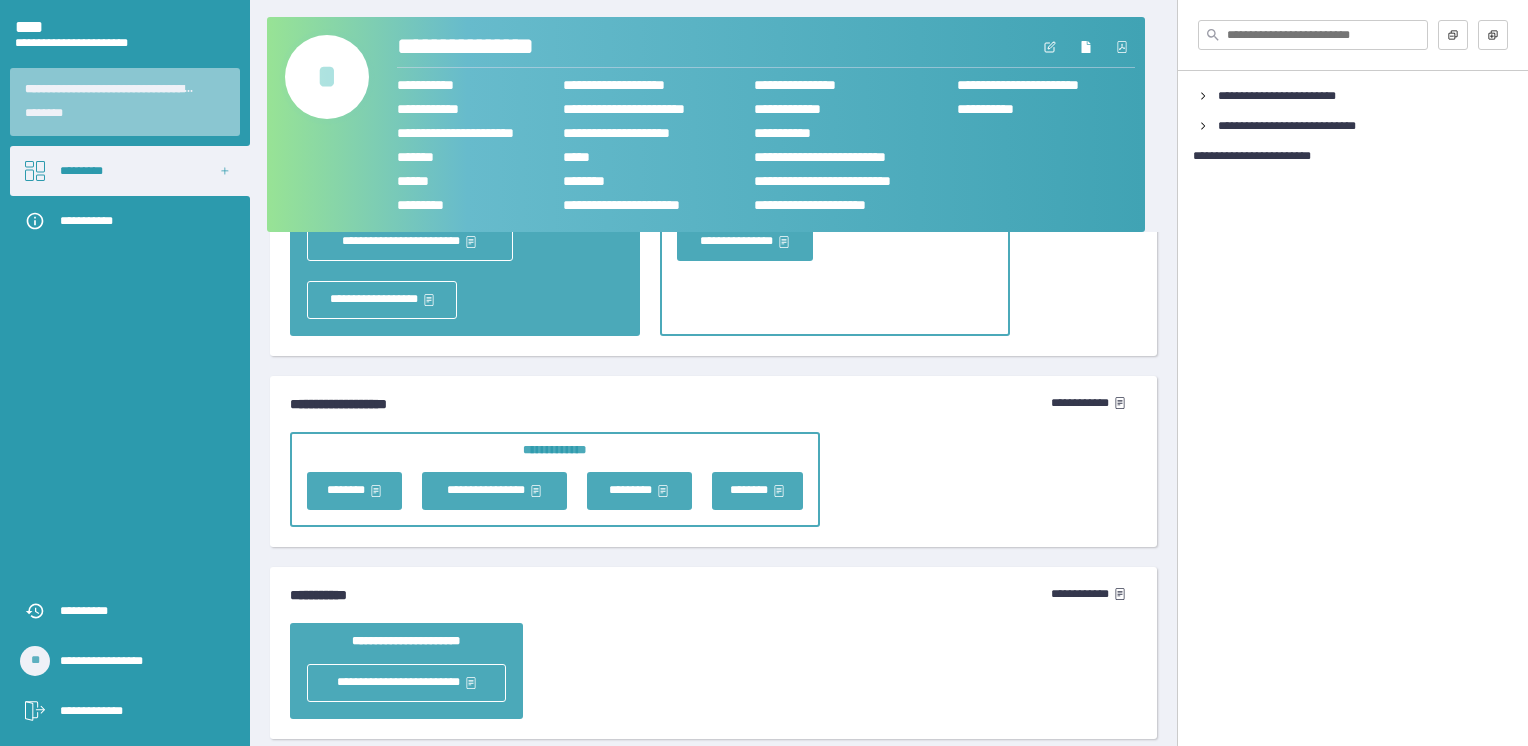 click on "*" at bounding box center [327, 77] 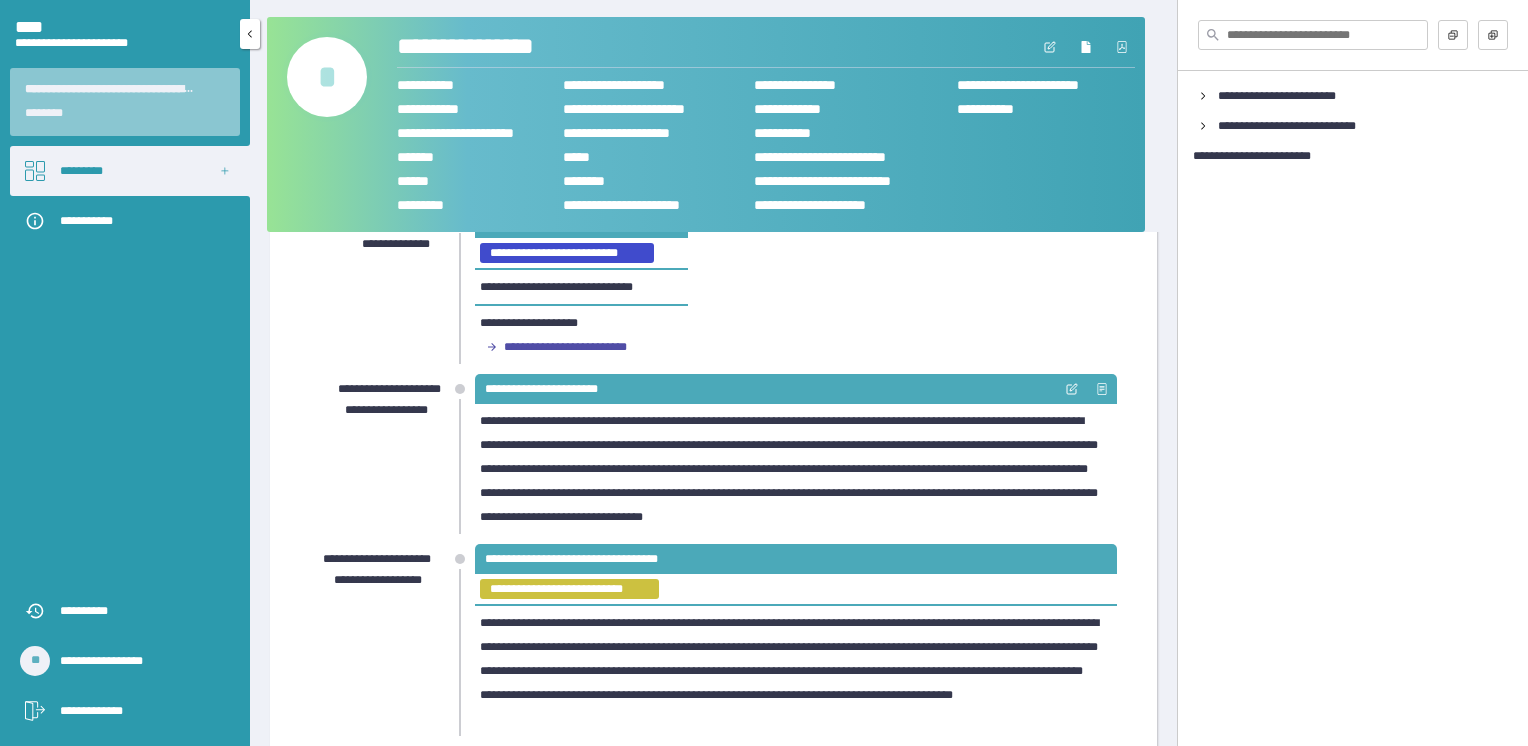 scroll, scrollTop: 800, scrollLeft: 0, axis: vertical 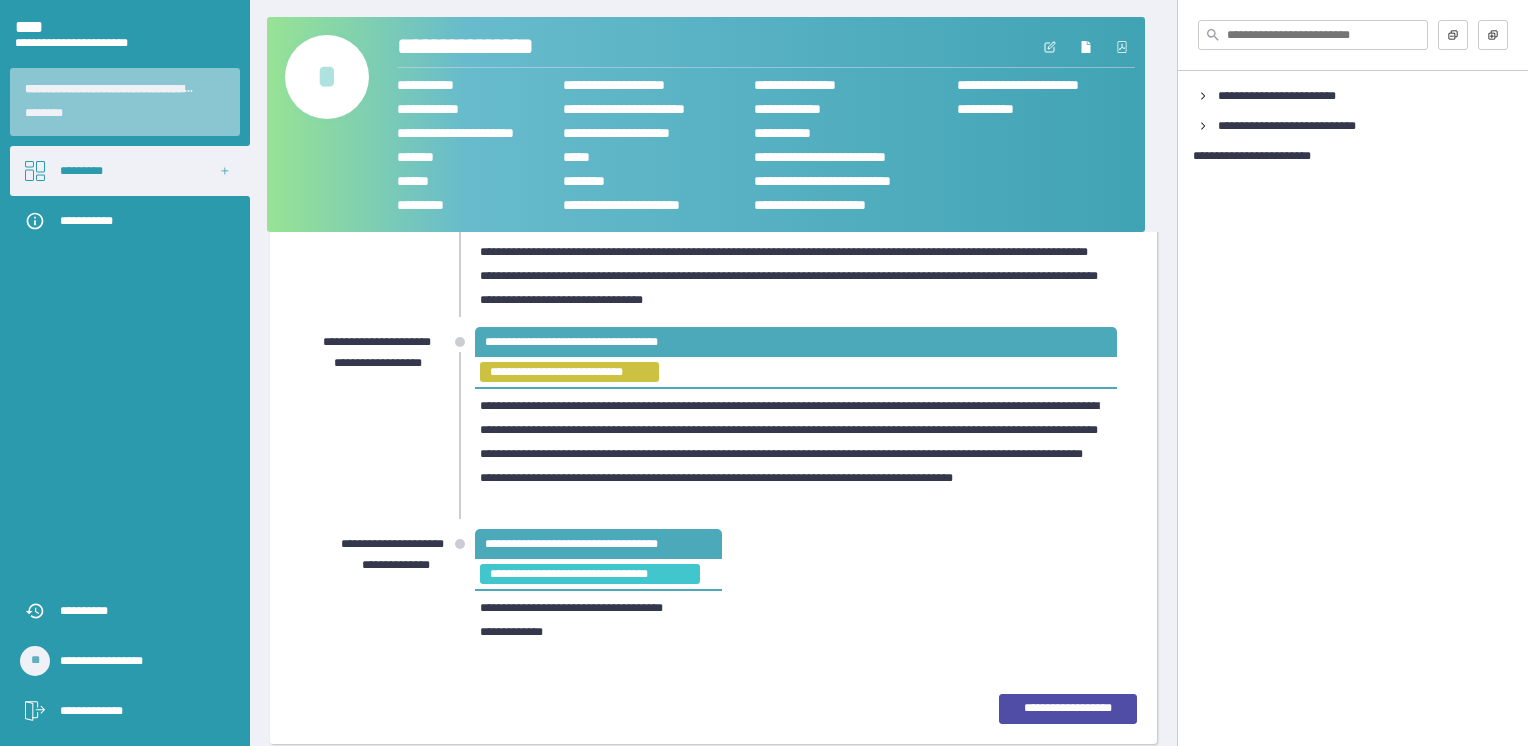 click on "*" at bounding box center [327, 77] 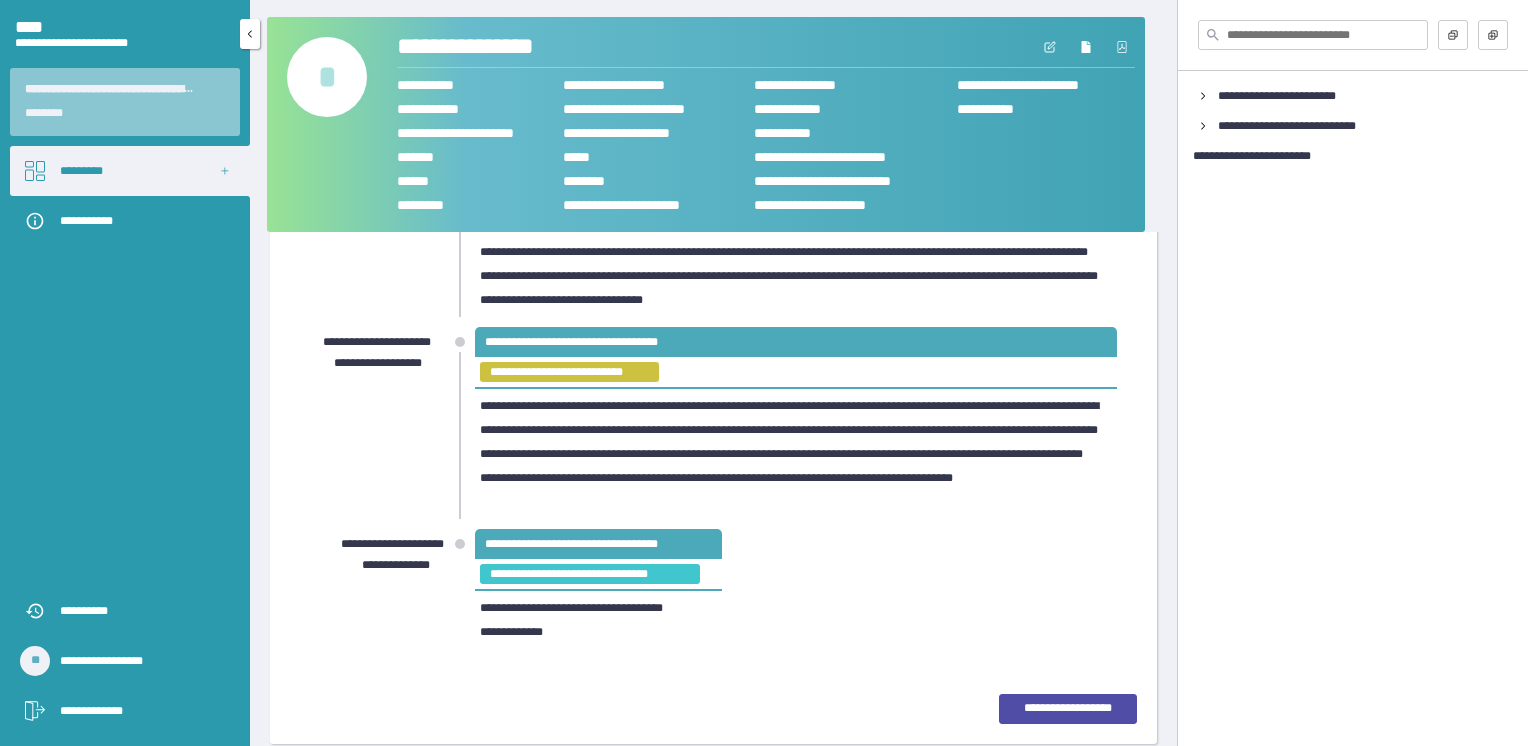 click on "*********" at bounding box center (130, 171) 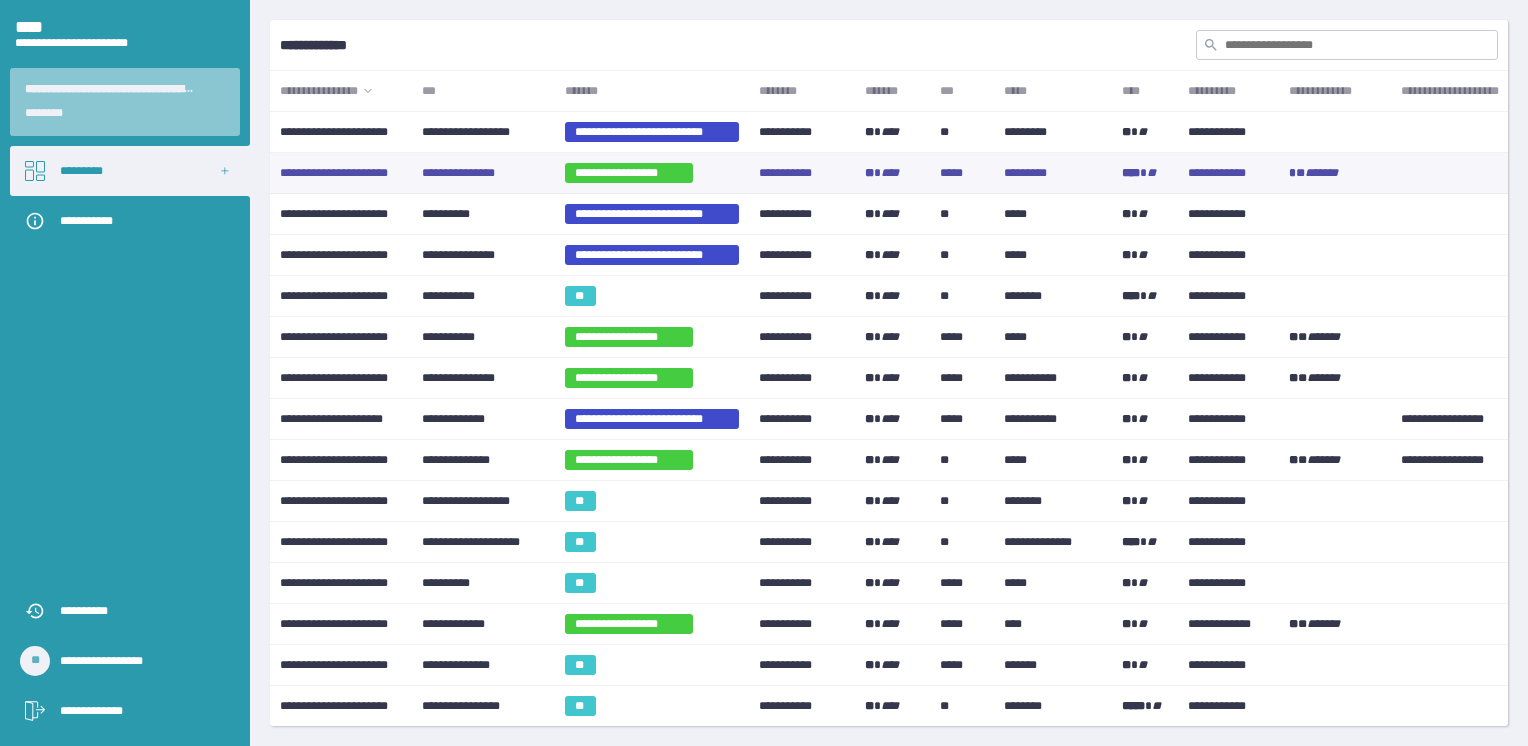 click on "**********" at bounding box center [483, 173] 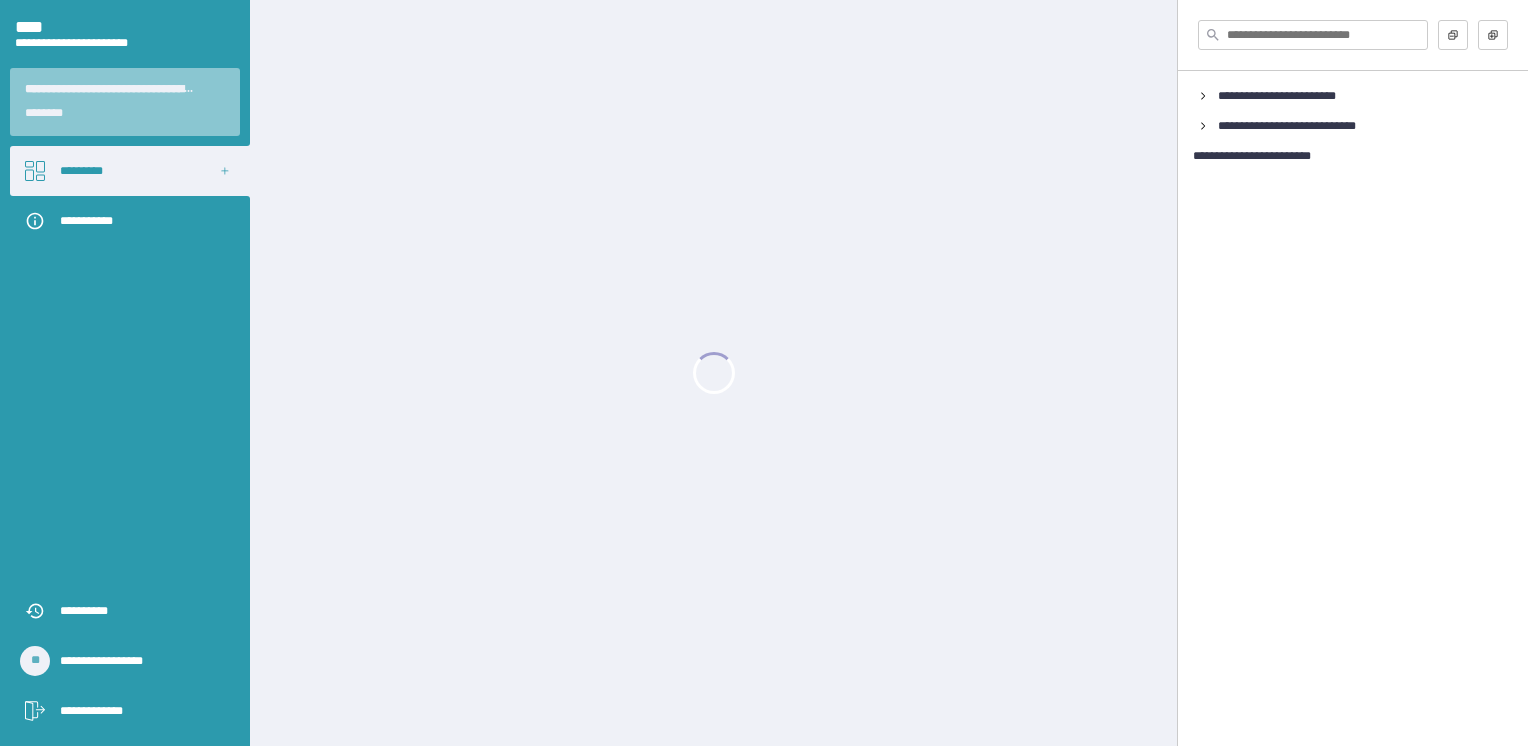 click at bounding box center (713, 373) 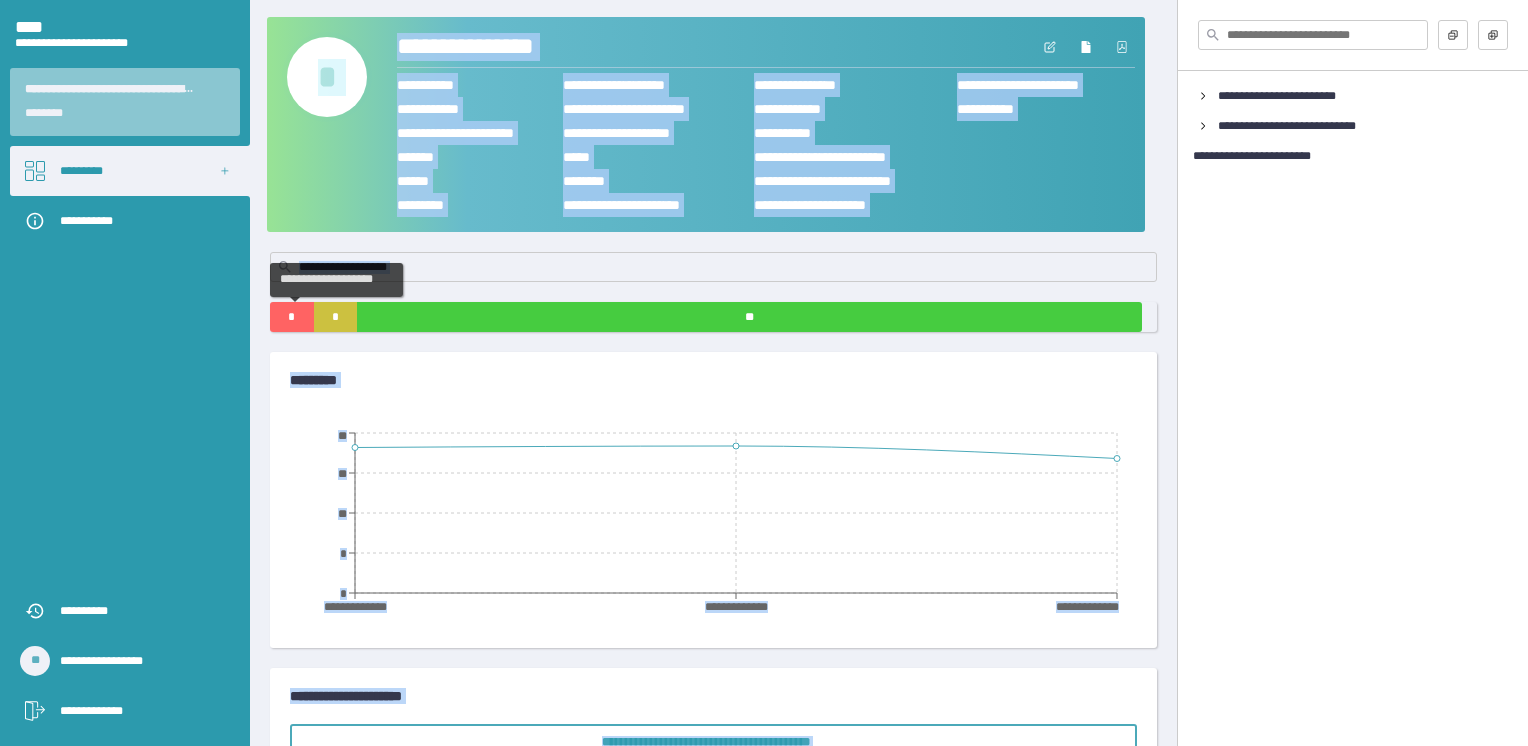 click on "*" at bounding box center [292, 317] 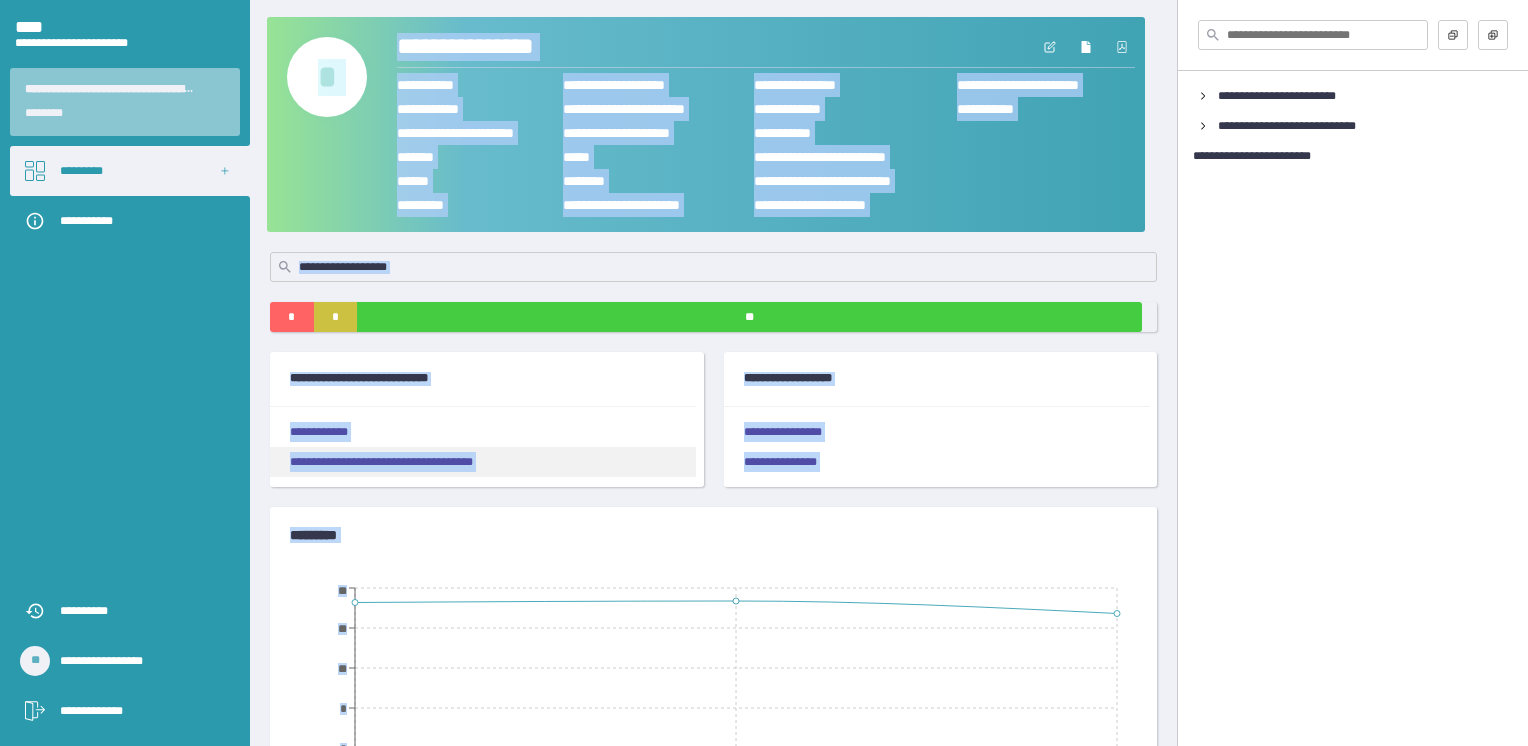 click on "**********" at bounding box center (483, 462) 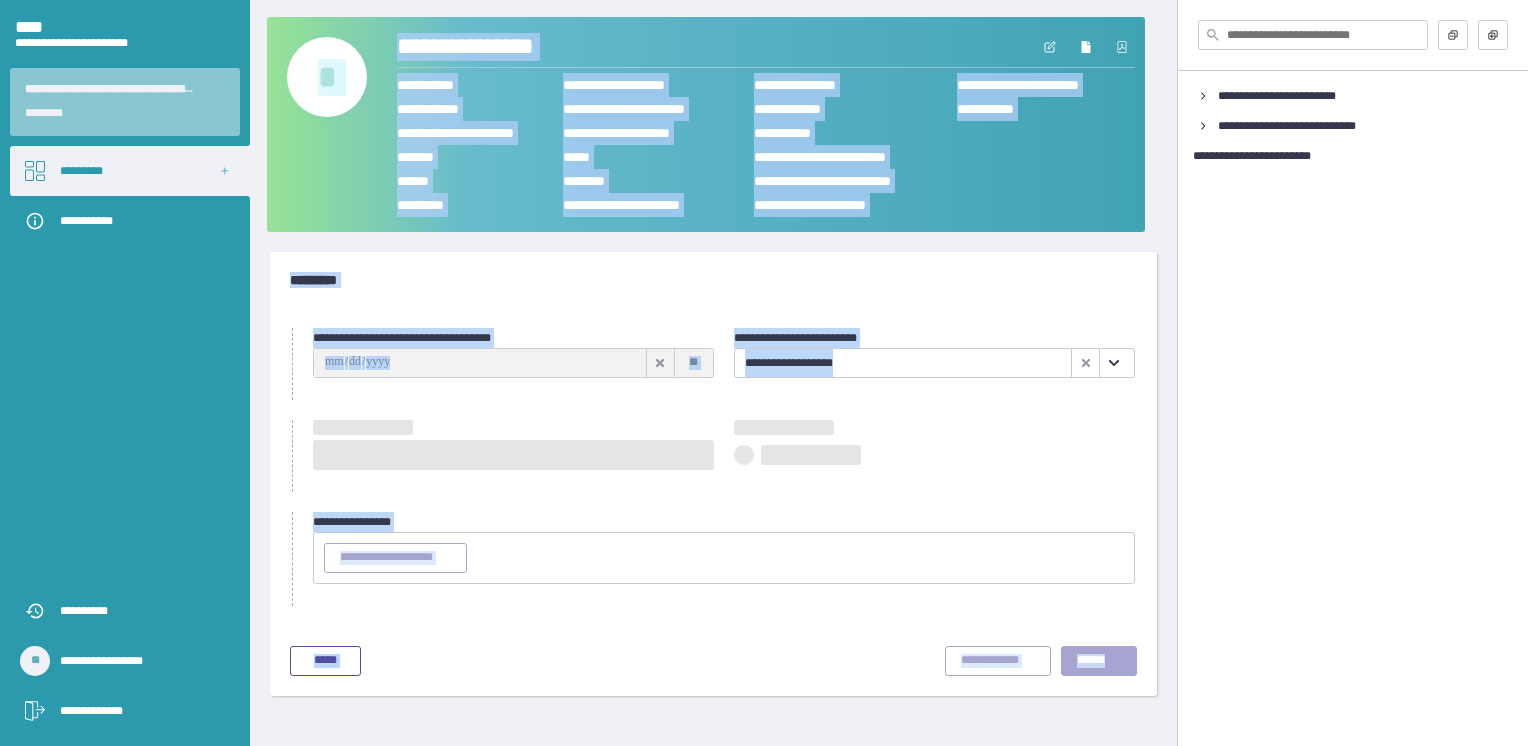 type on "**********" 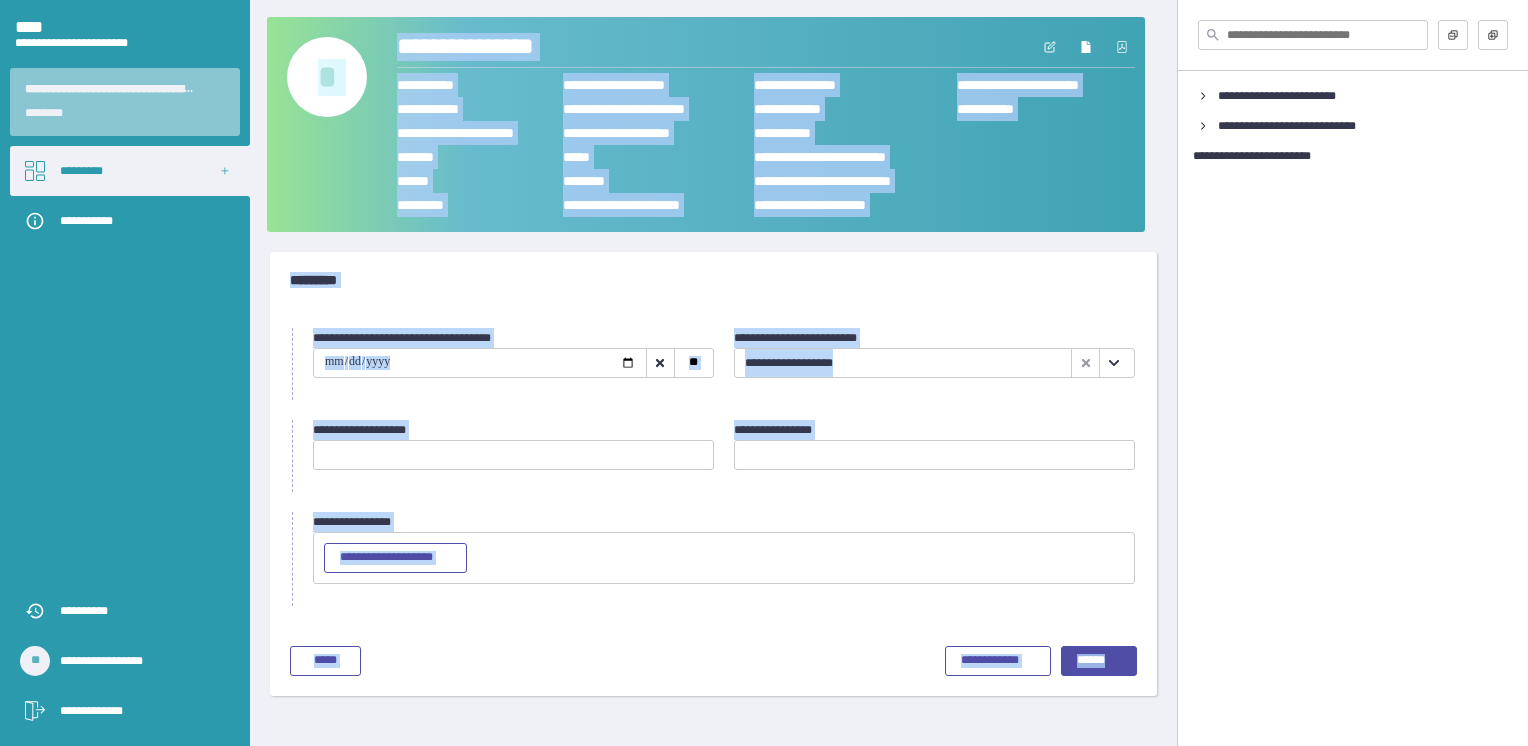 click on "**********" at bounding box center [513, 364] 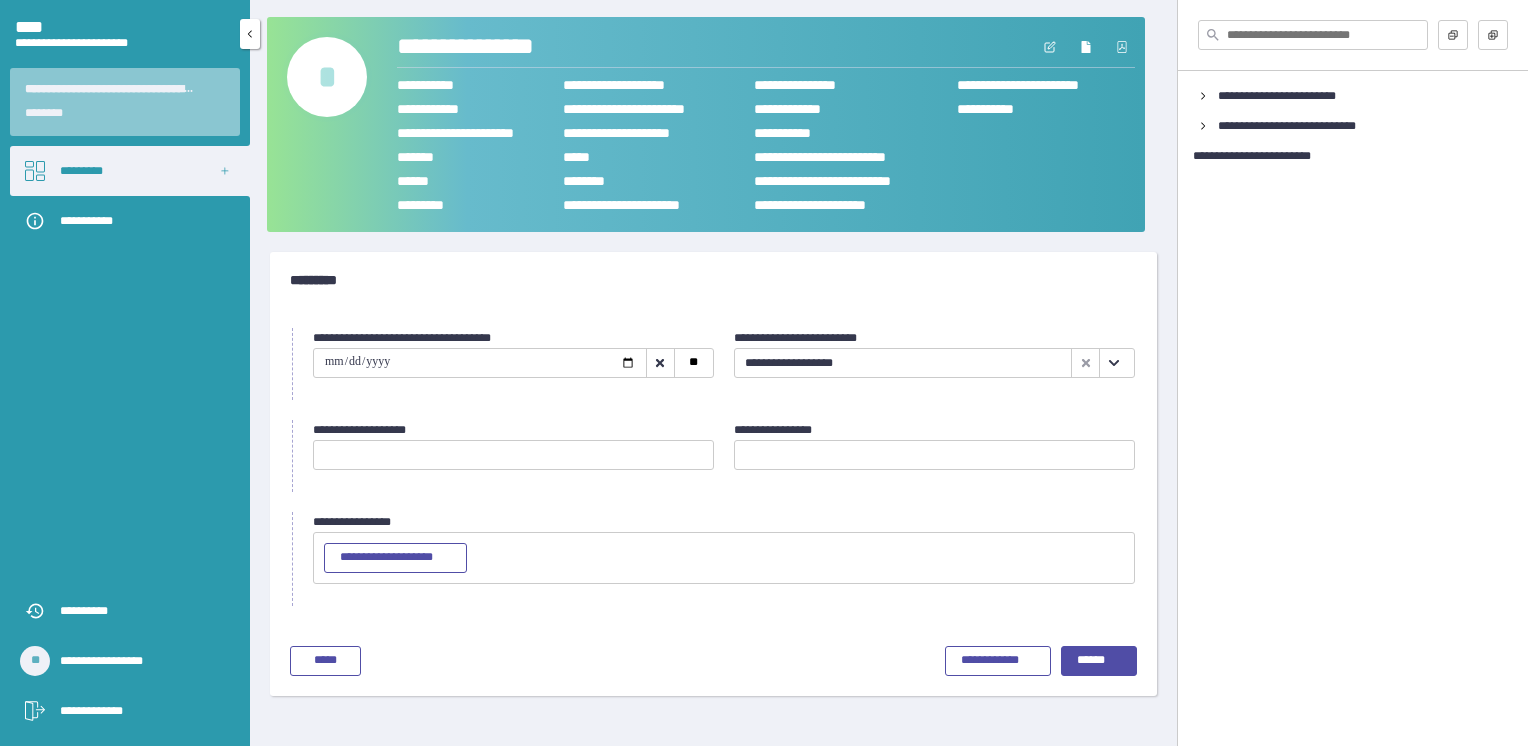 click on "*********" at bounding box center [130, 171] 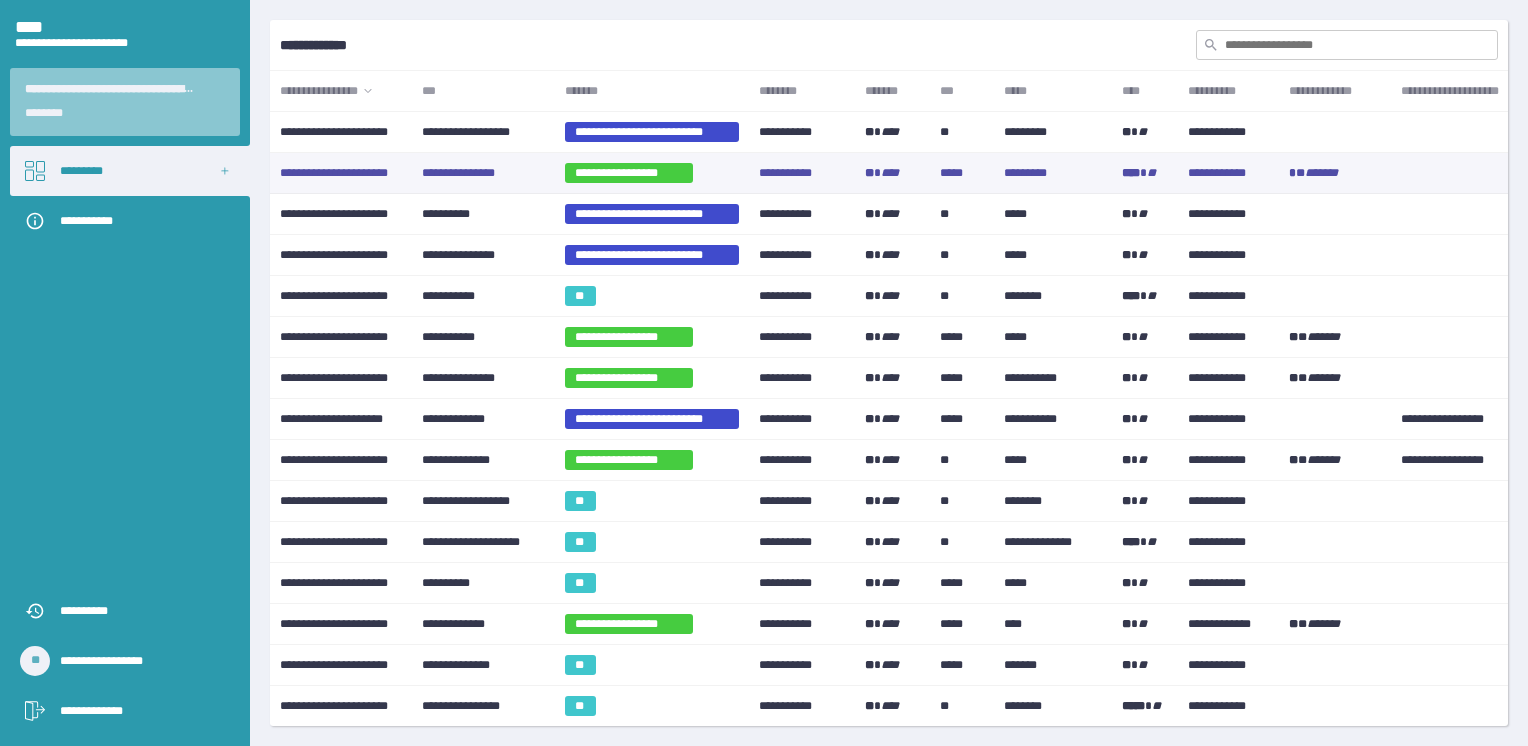 click on "**********" at bounding box center [629, 173] 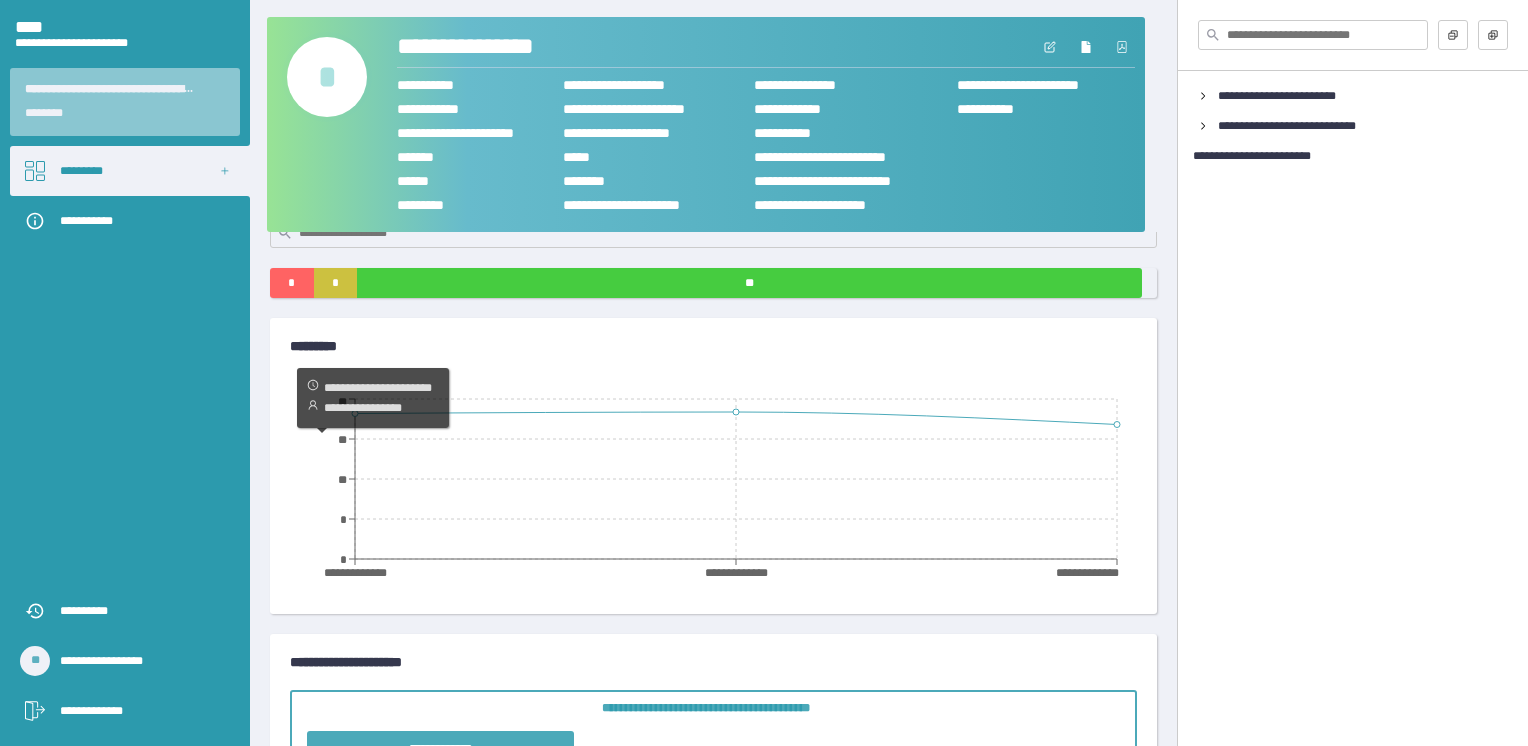 scroll, scrollTop: 0, scrollLeft: 0, axis: both 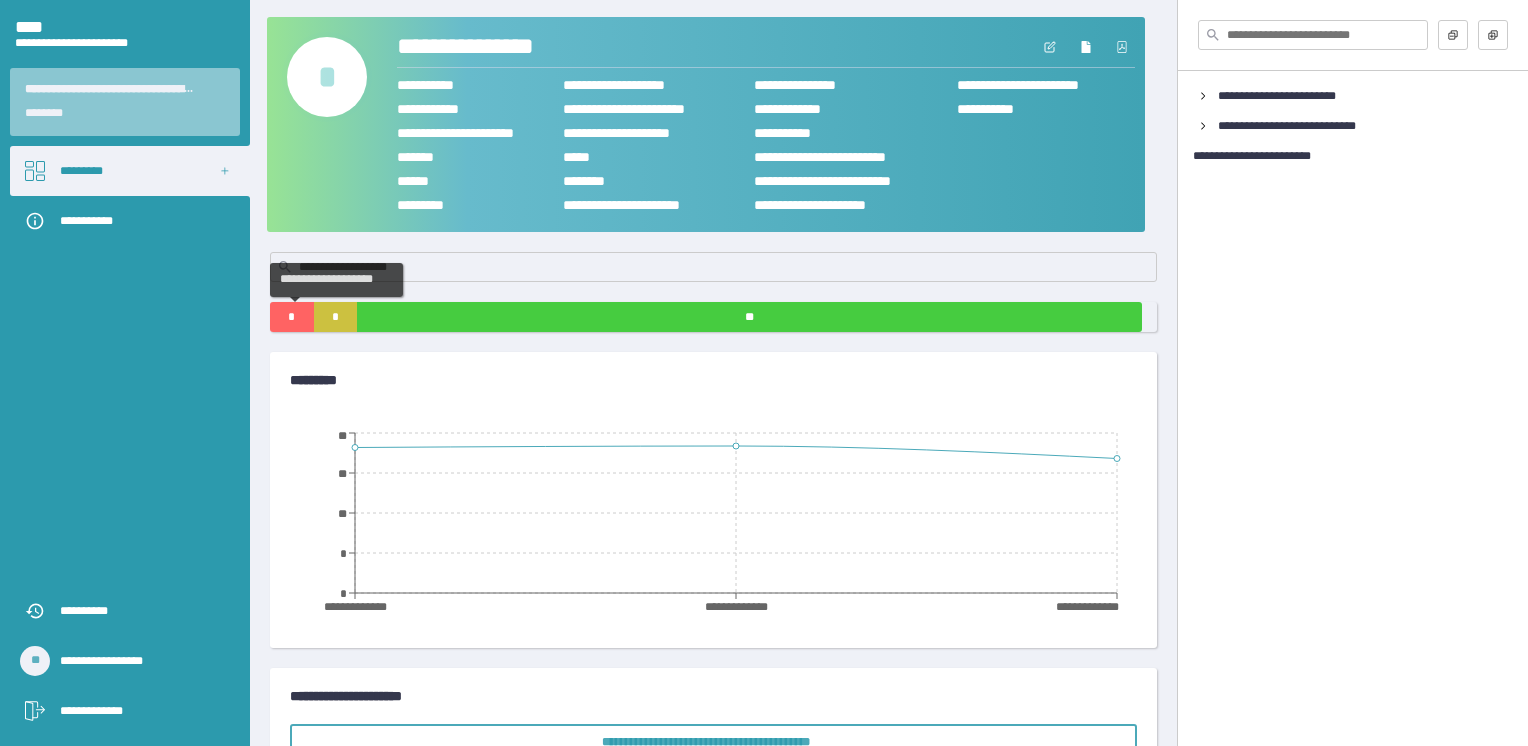 click on "*" at bounding box center [292, 317] 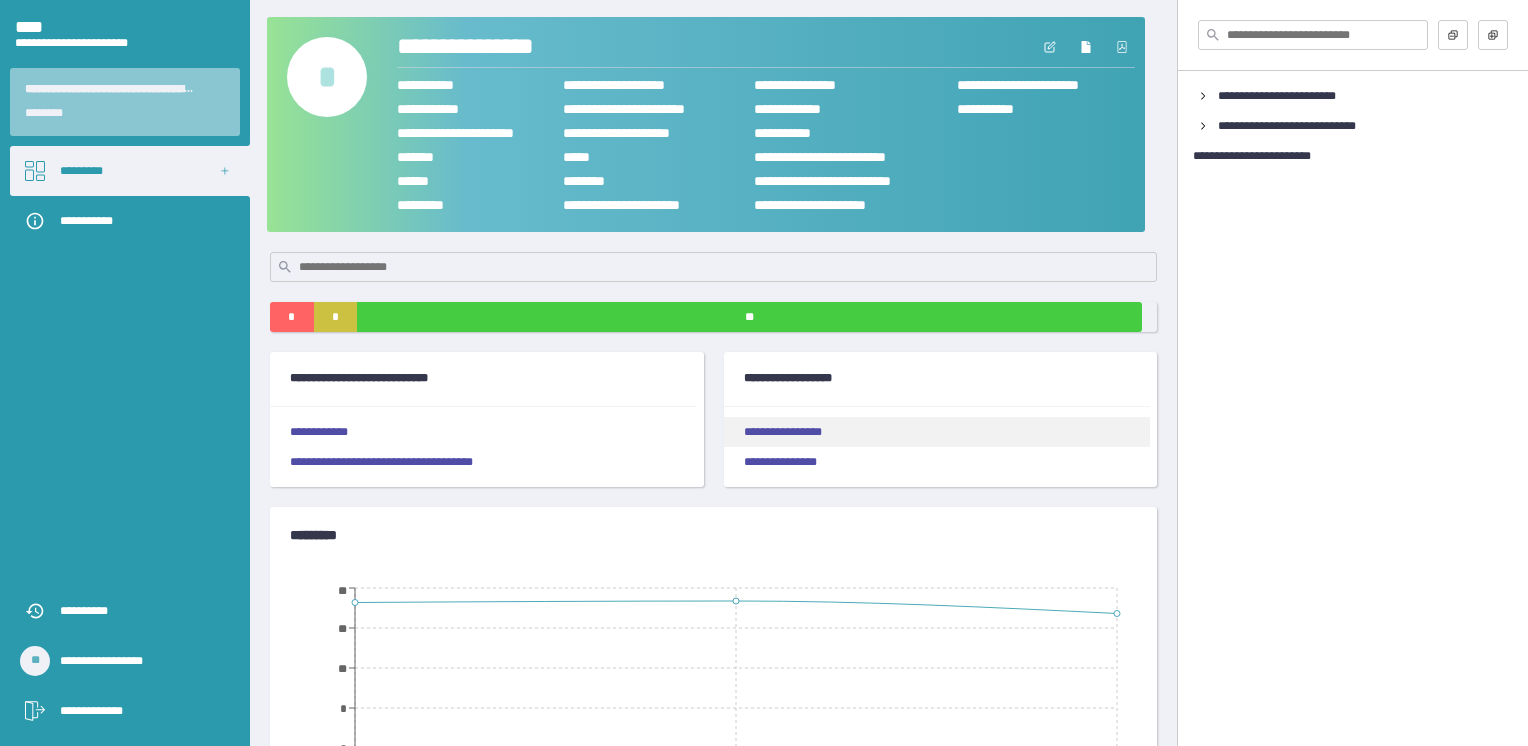 click on "**********" at bounding box center [937, 432] 